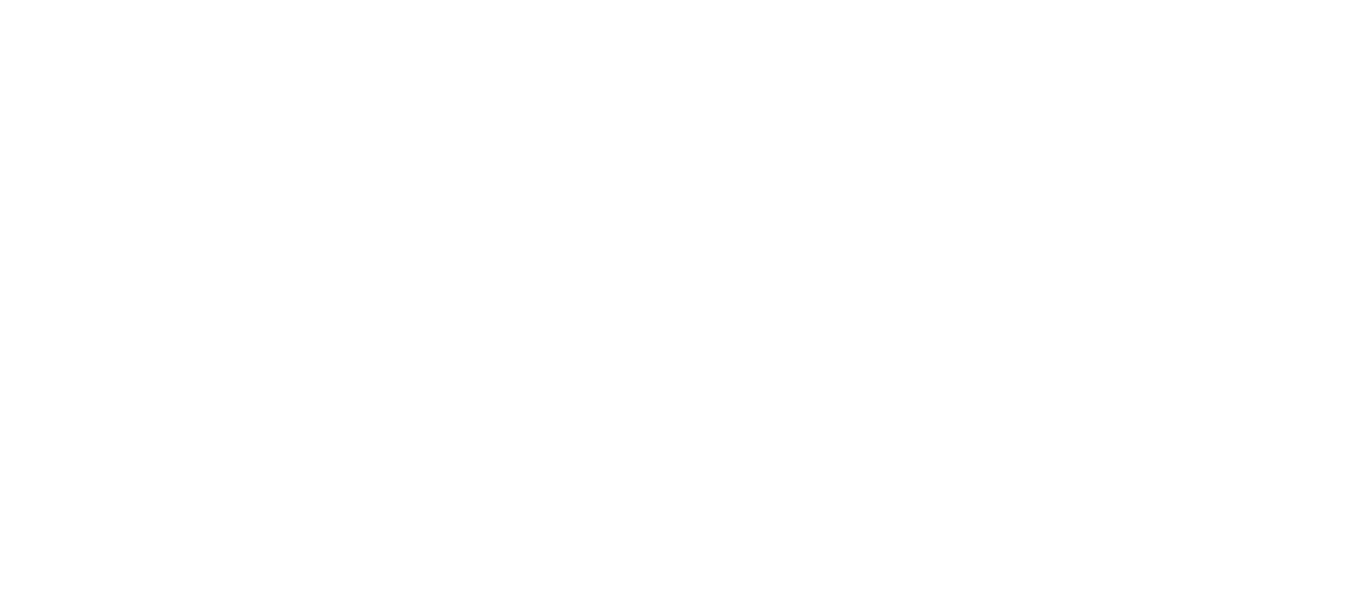 scroll, scrollTop: 0, scrollLeft: 0, axis: both 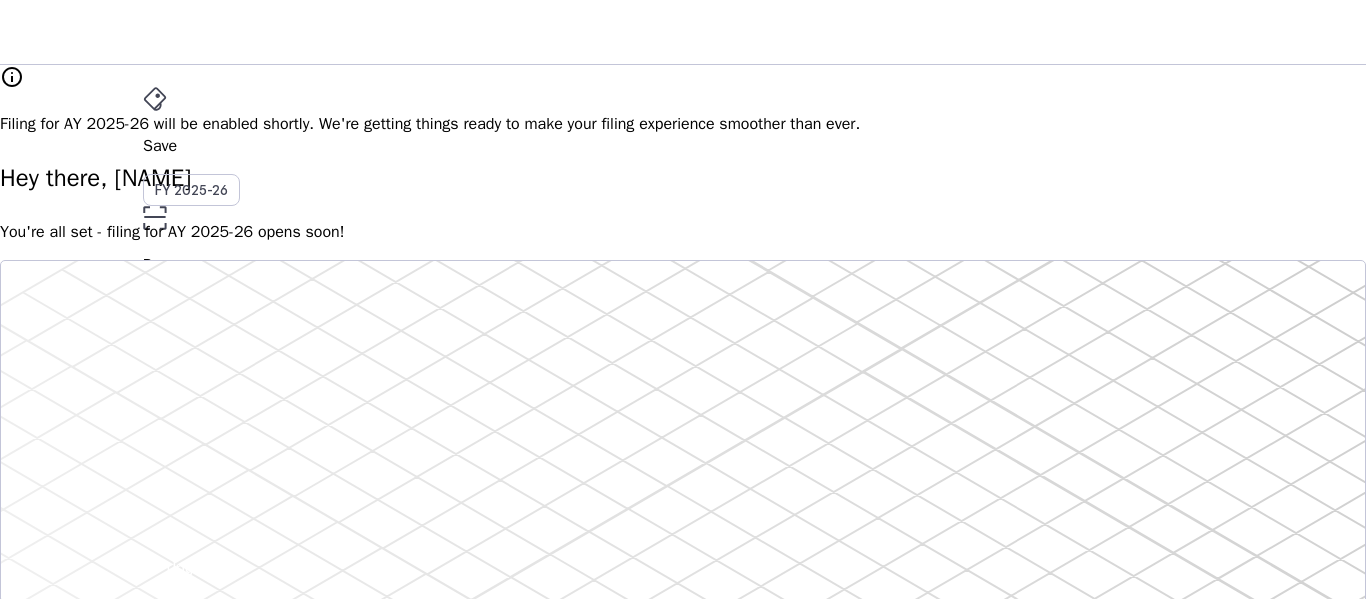 click on "More  arrow_drop_down" at bounding box center (683, 463) 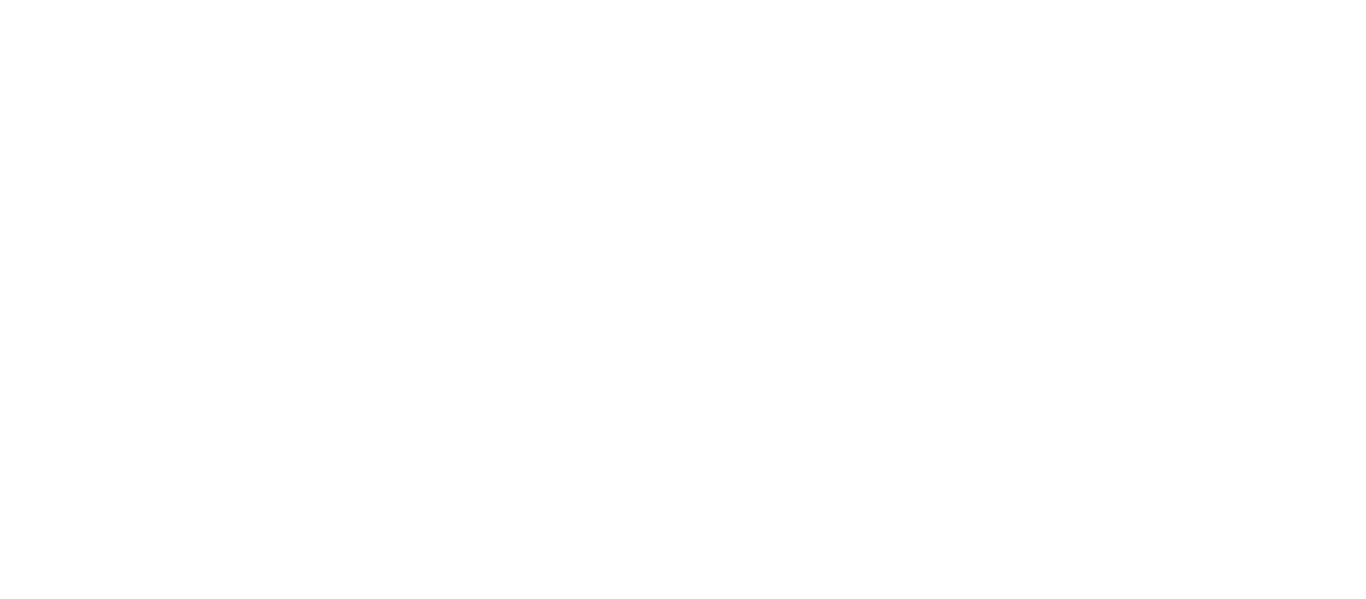 scroll, scrollTop: 0, scrollLeft: 0, axis: both 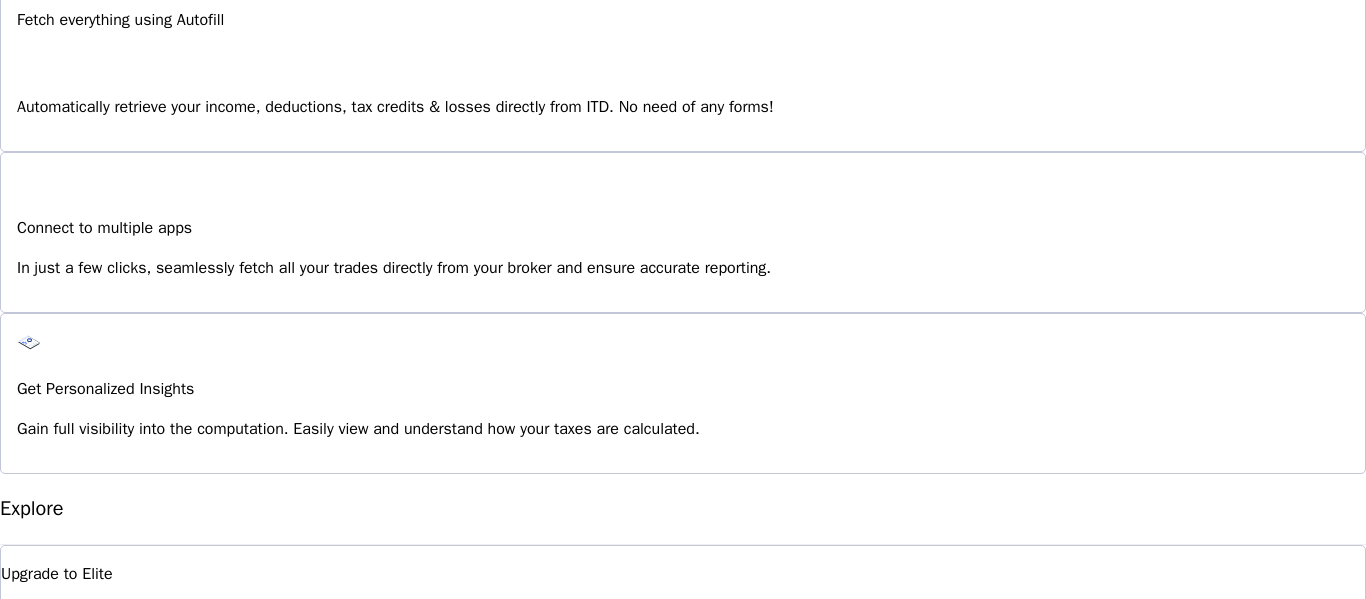 click on "Explore" at bounding box center (51, 993) 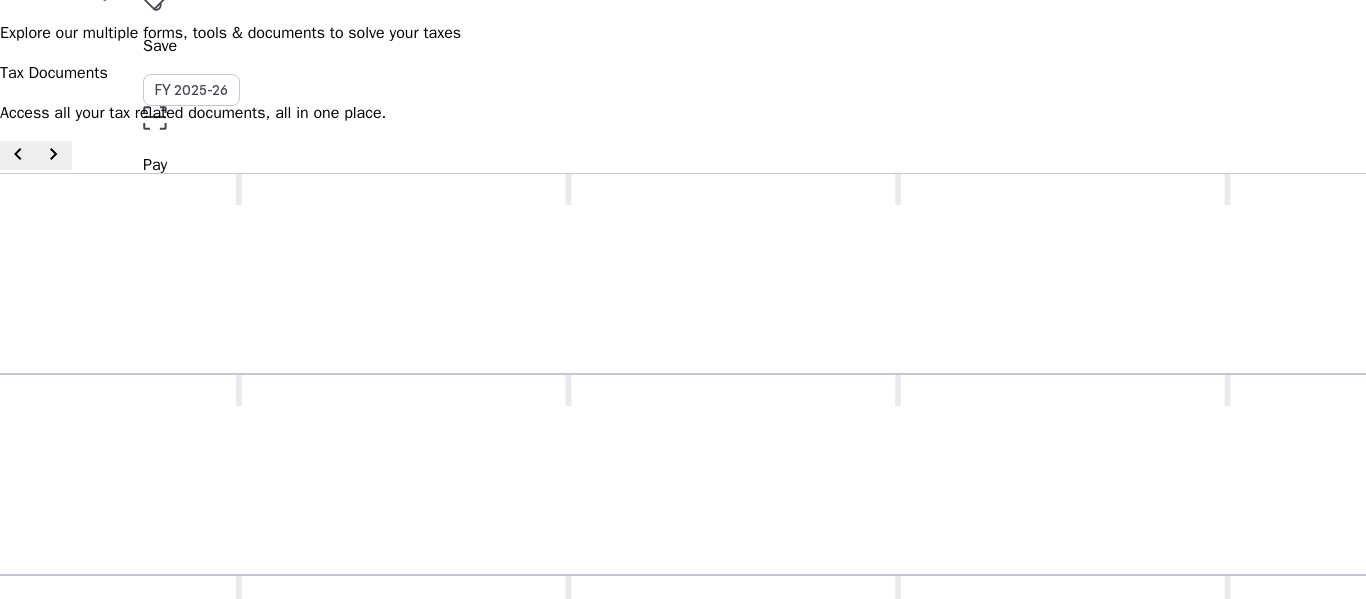 scroll, scrollTop: 0, scrollLeft: 0, axis: both 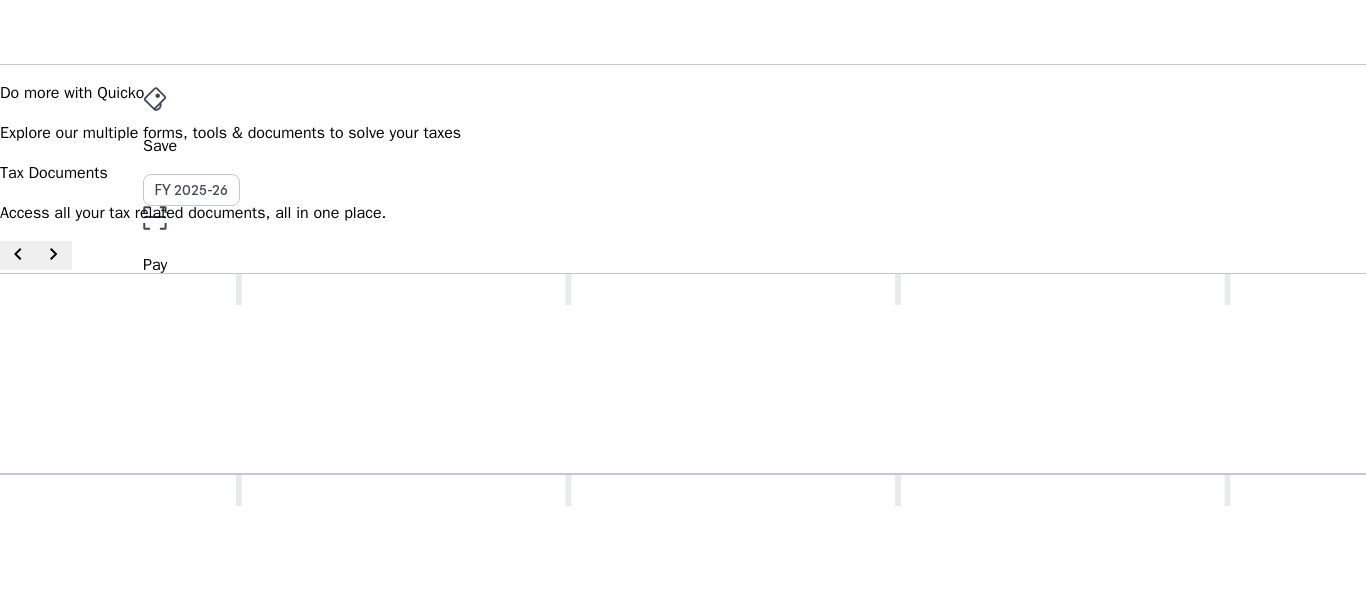 click on "AB" at bounding box center [159, 531] 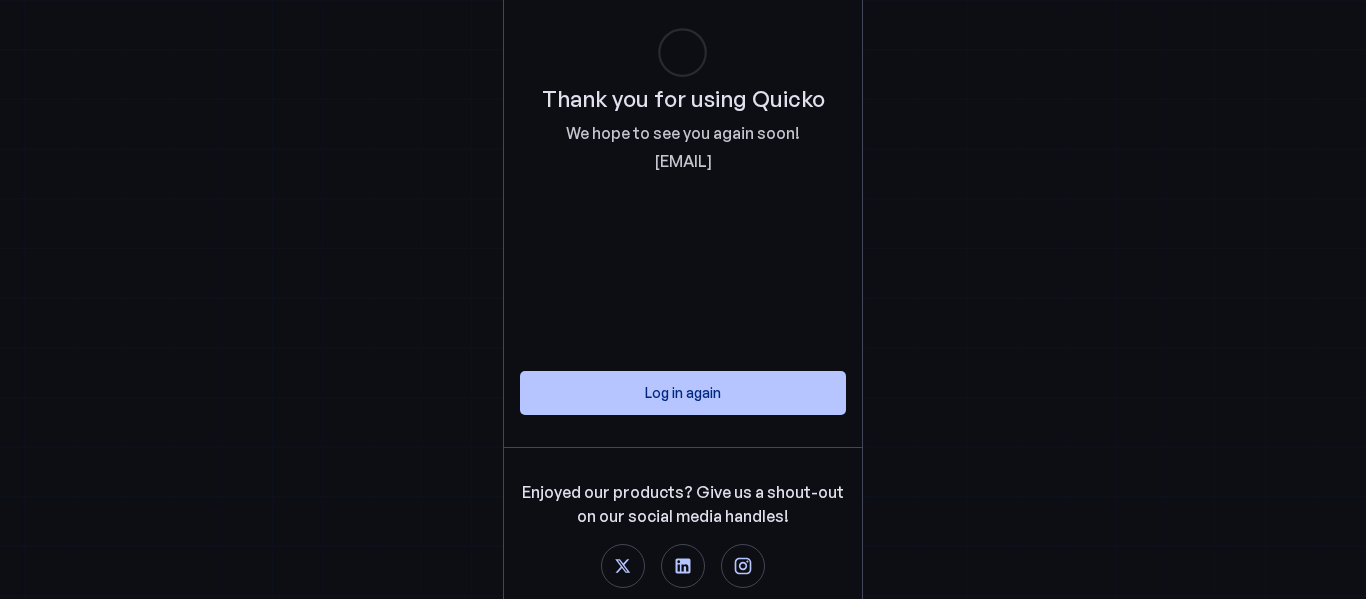 scroll, scrollTop: 0, scrollLeft: 0, axis: both 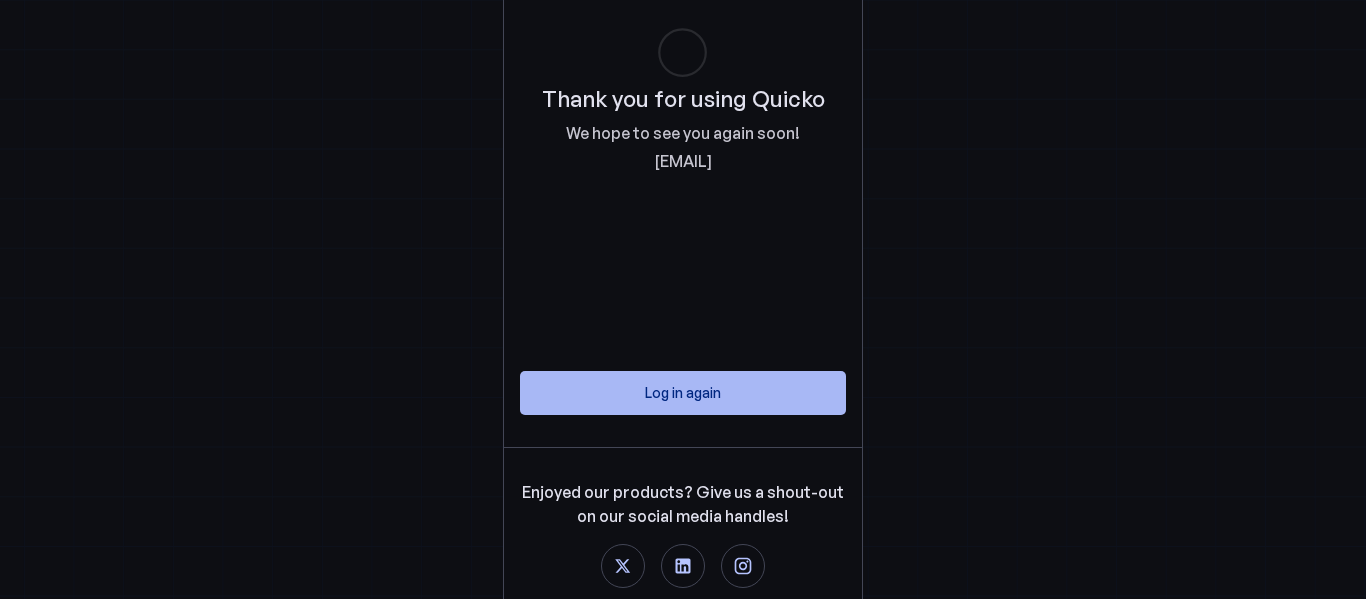 click on "Log in again" at bounding box center [683, 392] 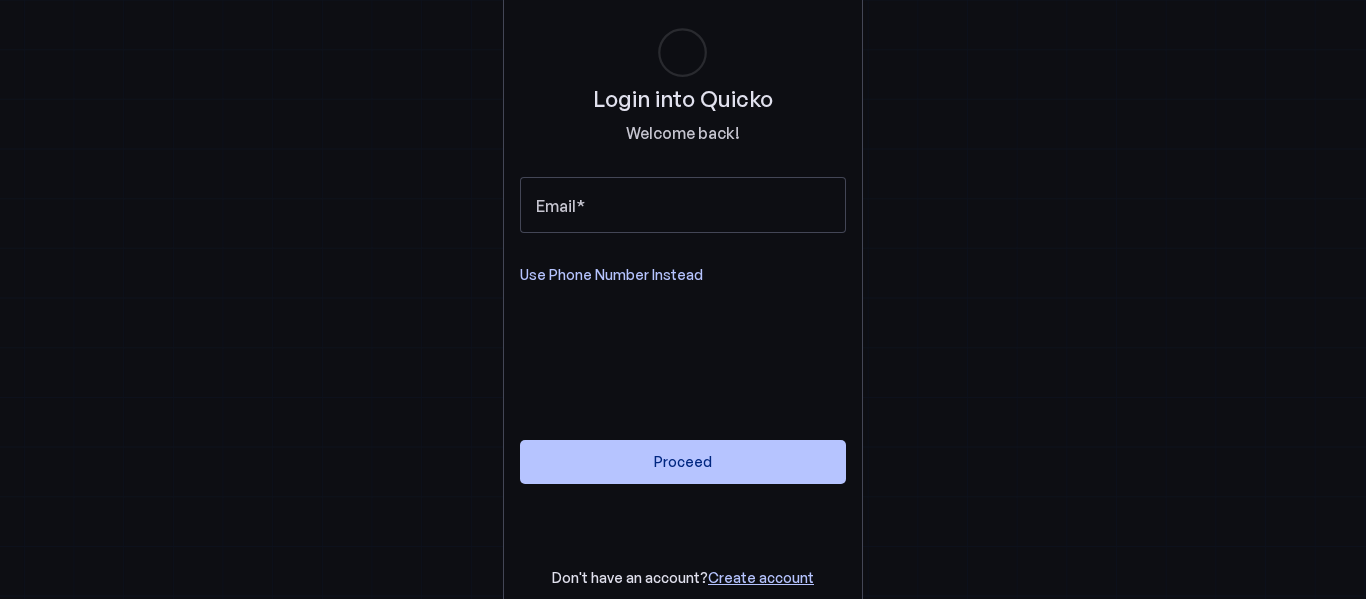 click on "Use Phone Number Instead" at bounding box center [611, 275] 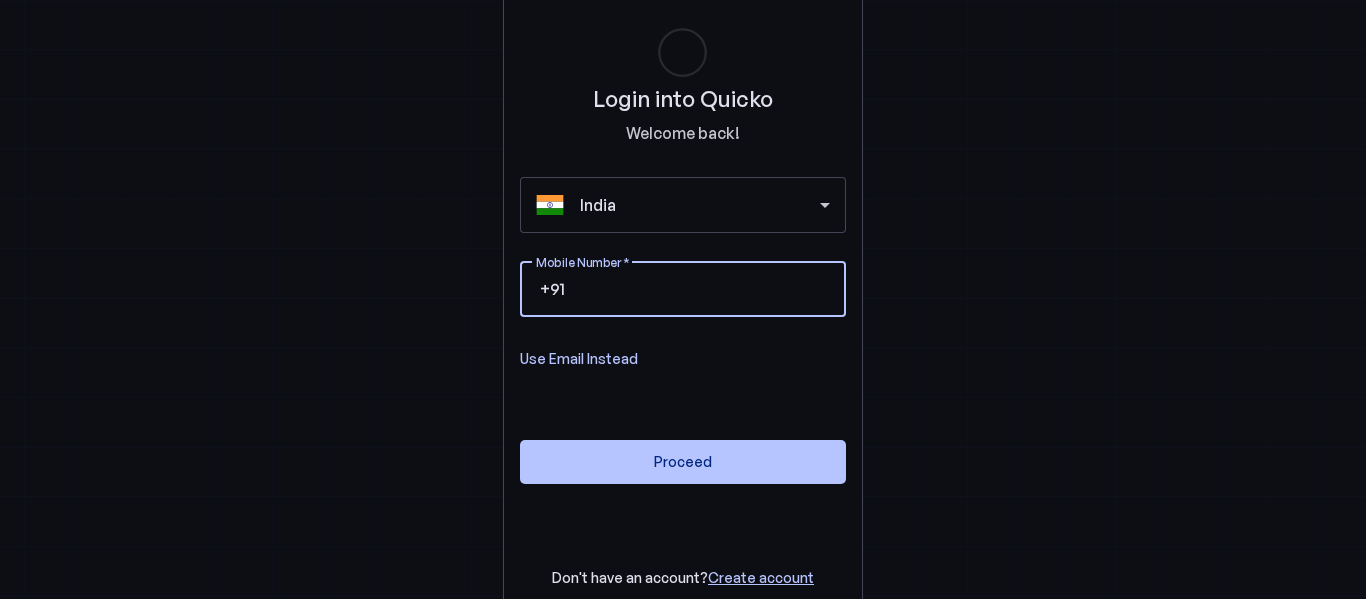 click on "Mobile Number" at bounding box center (699, 289) 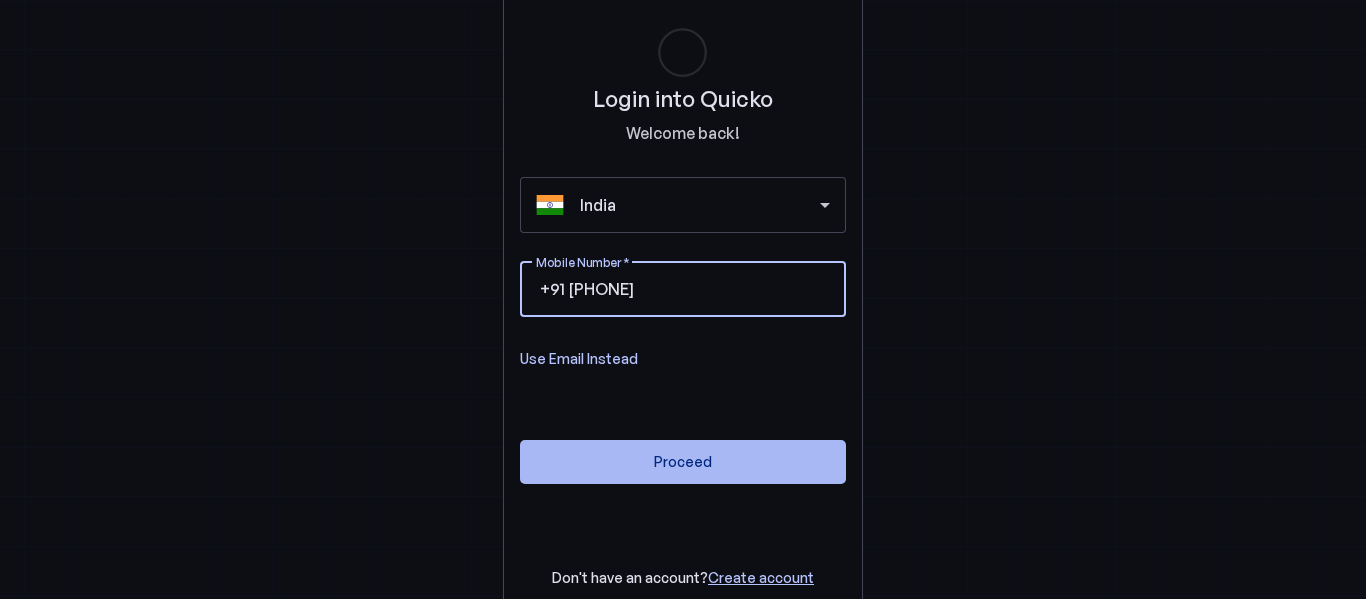 type on "[PHONE]" 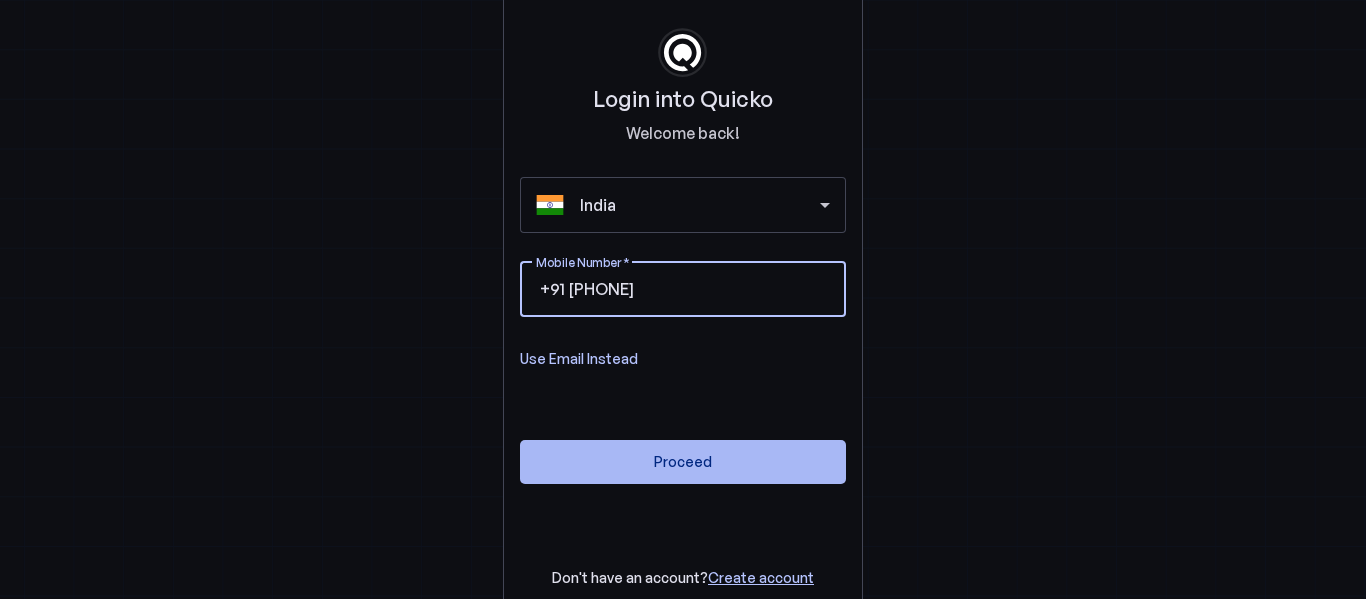 click at bounding box center [683, 462] 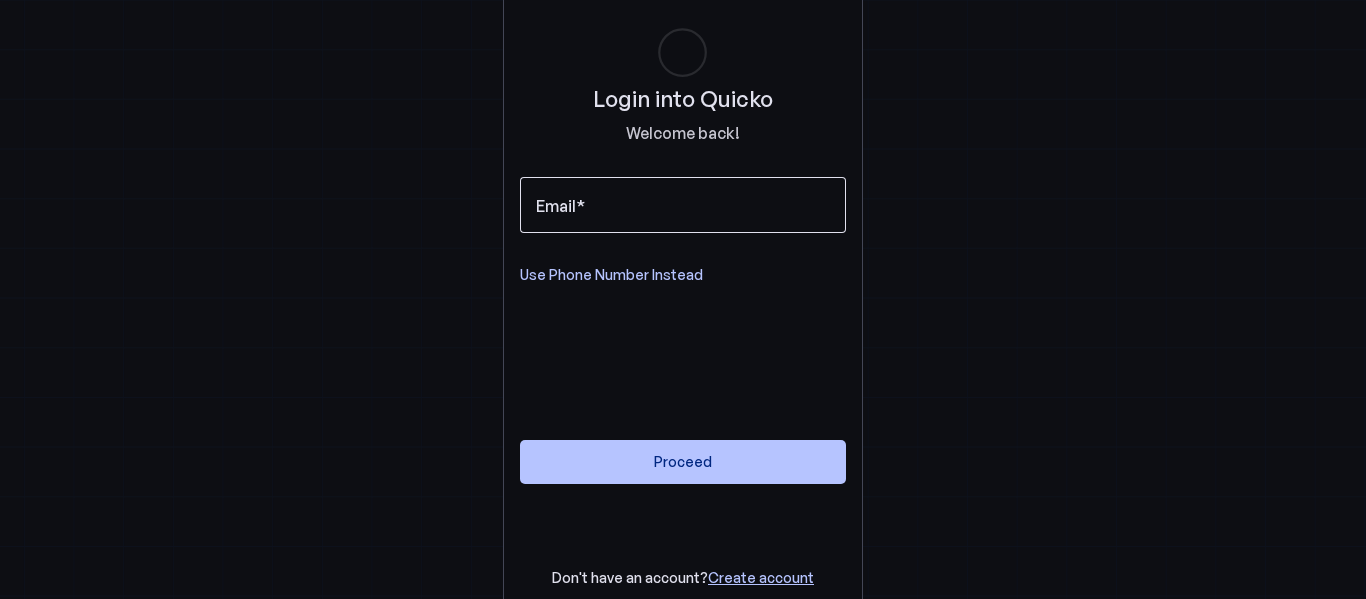 scroll, scrollTop: 0, scrollLeft: 0, axis: both 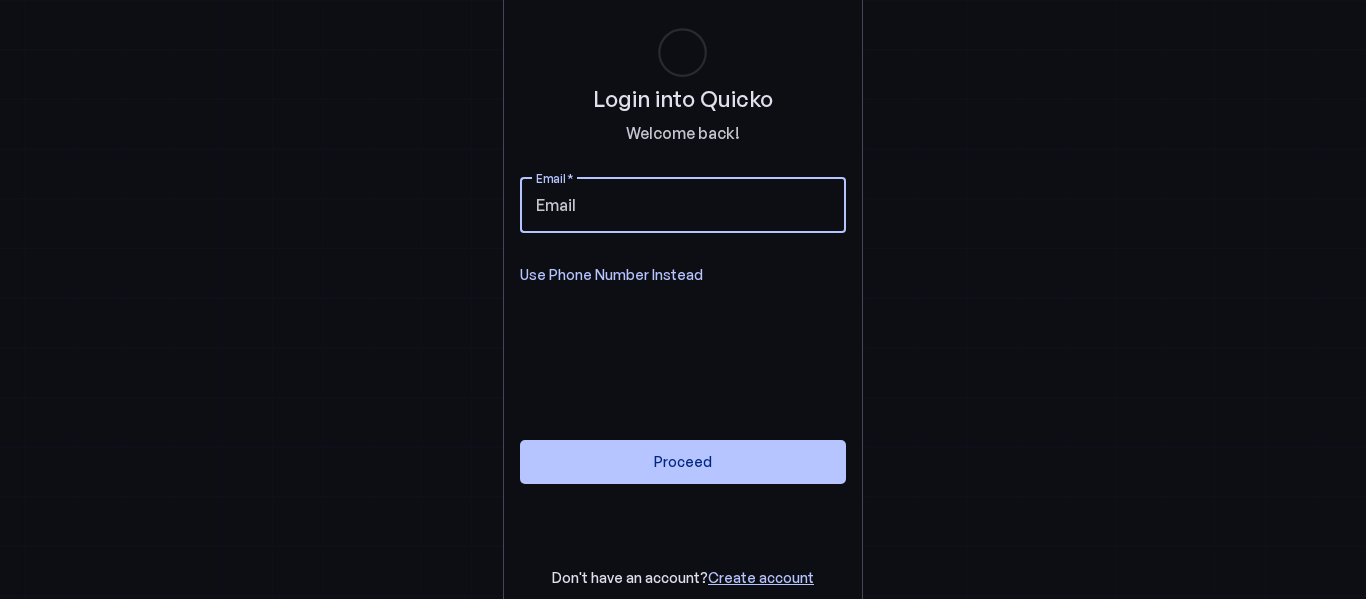 click on "Email" at bounding box center (683, 205) 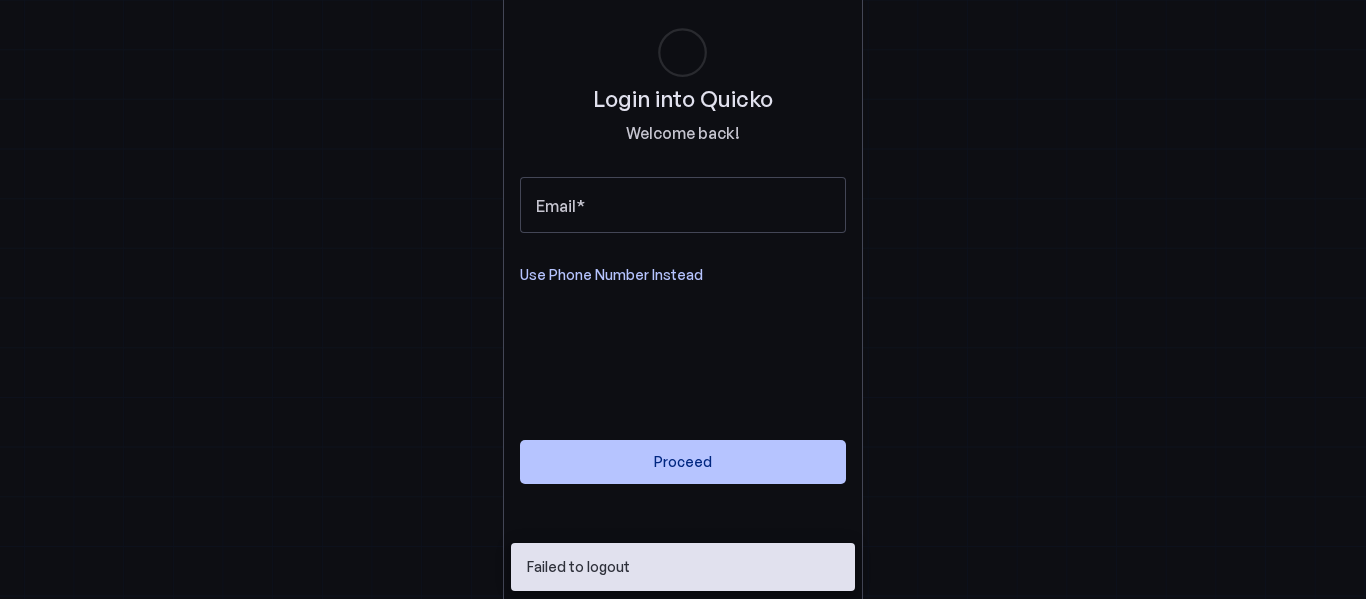 scroll, scrollTop: 0, scrollLeft: 0, axis: both 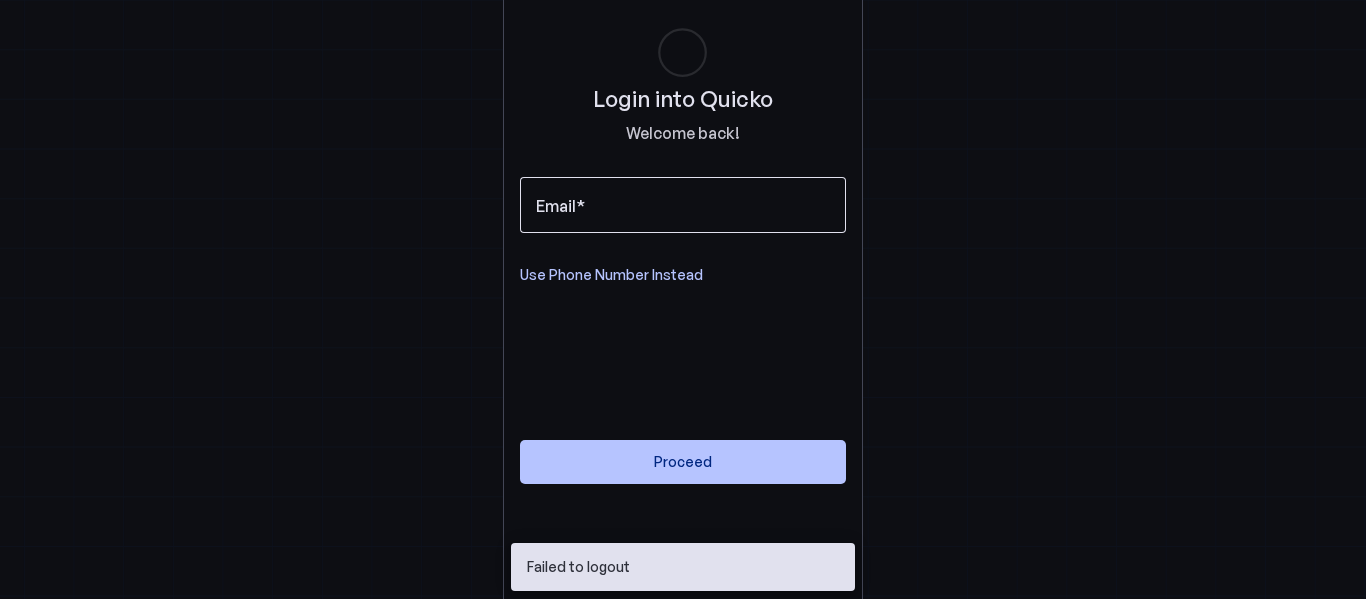 click at bounding box center [683, 205] 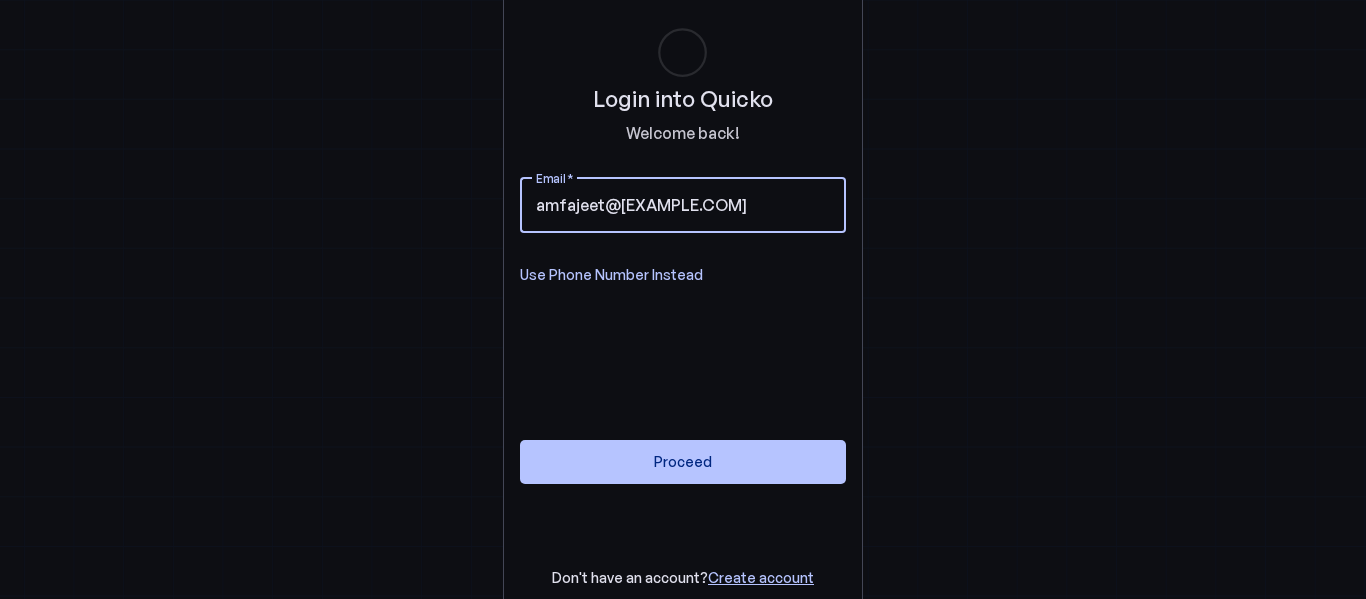 type on "amfajeet@gmail.com" 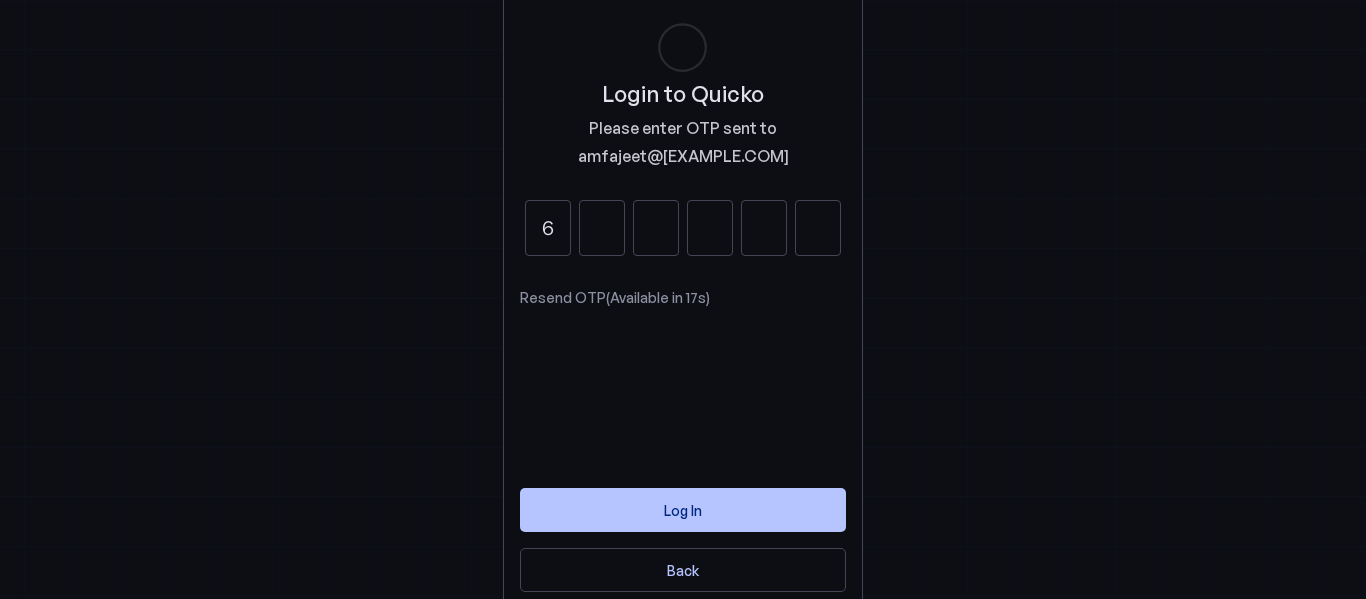 type on "6" 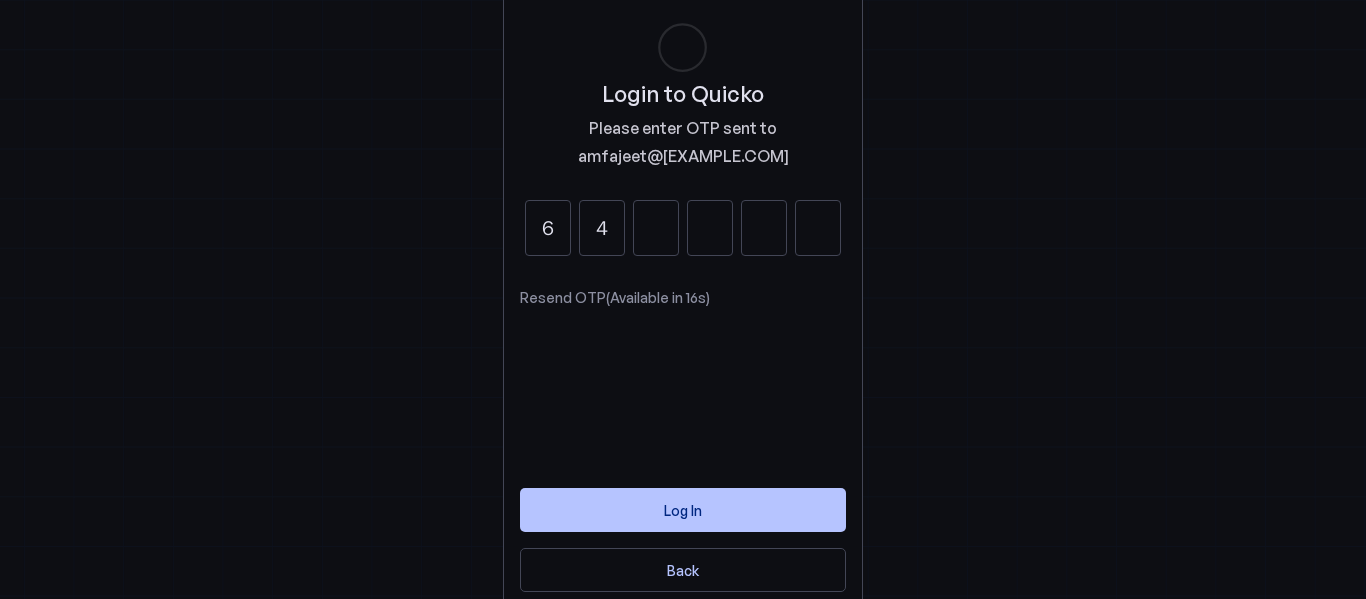 type on "4" 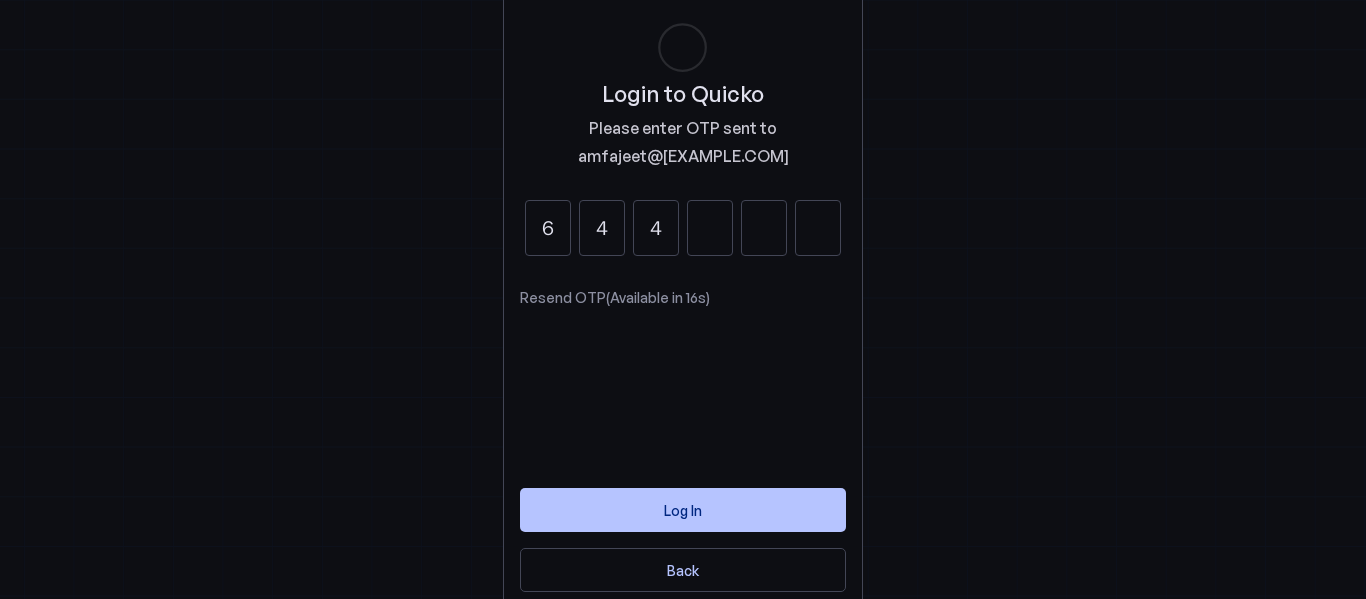 type on "4" 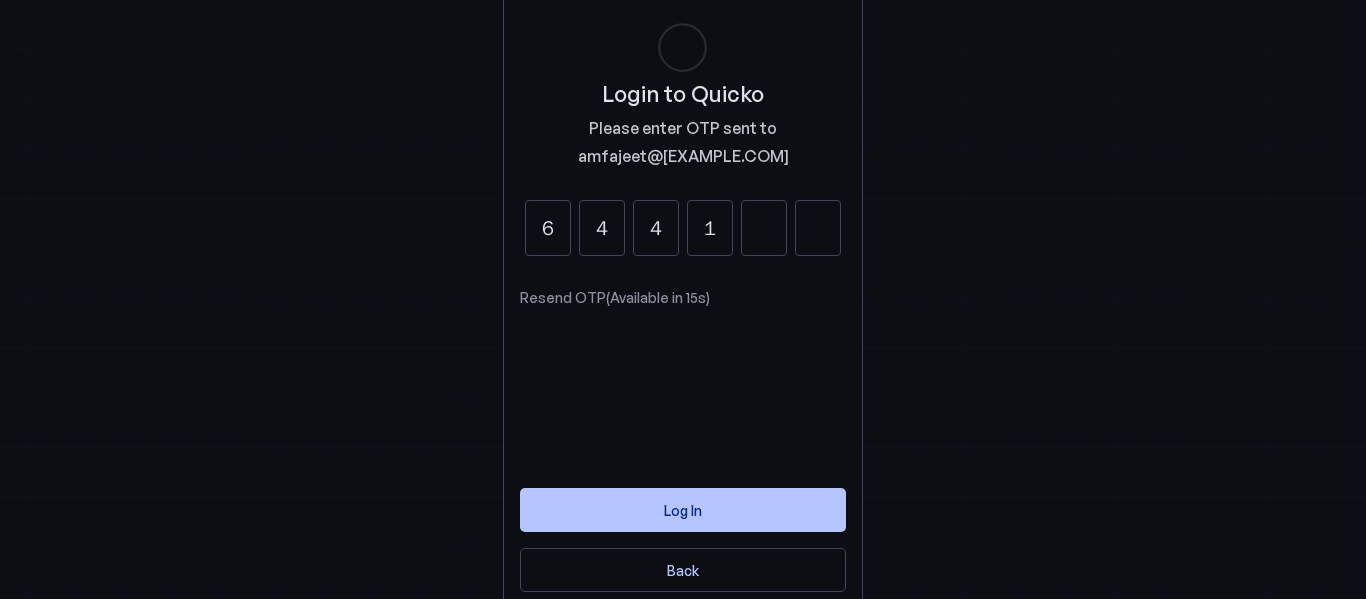 type on "1" 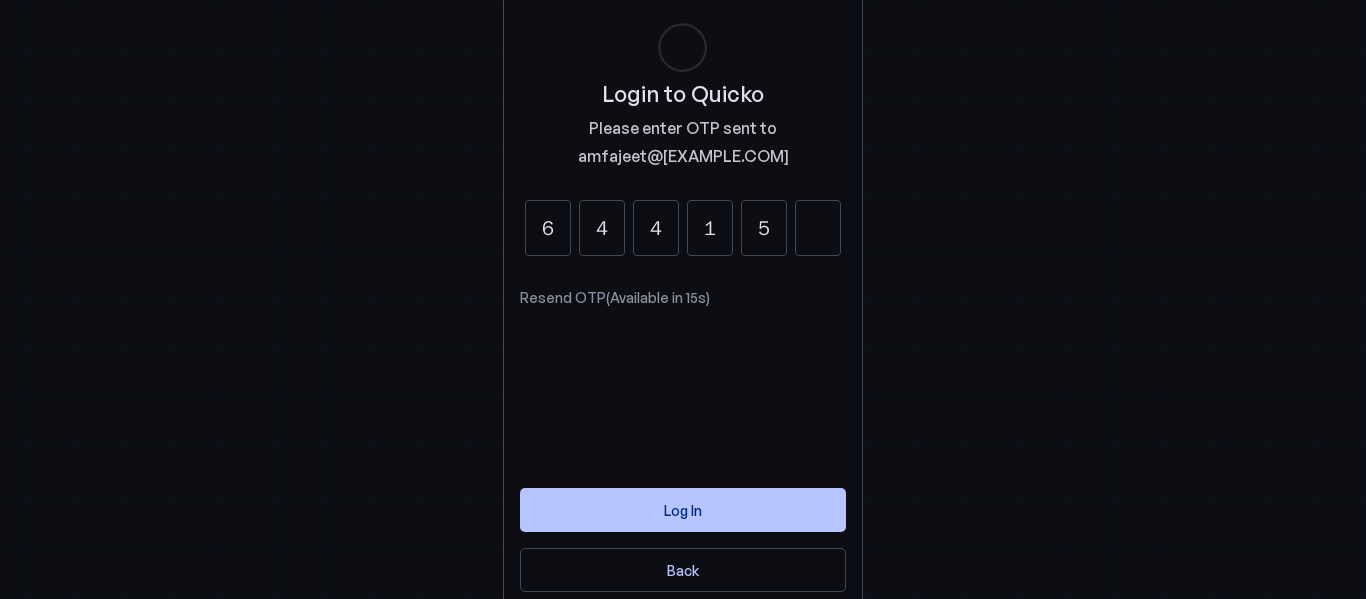 type on "5" 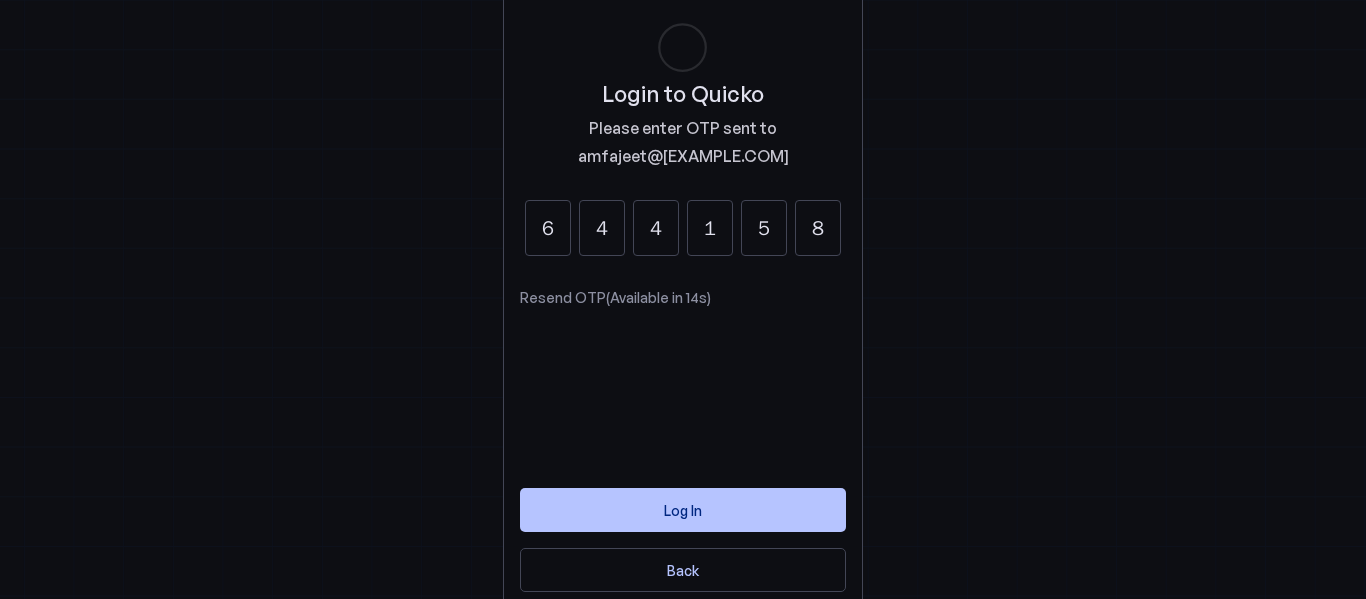 type on "8" 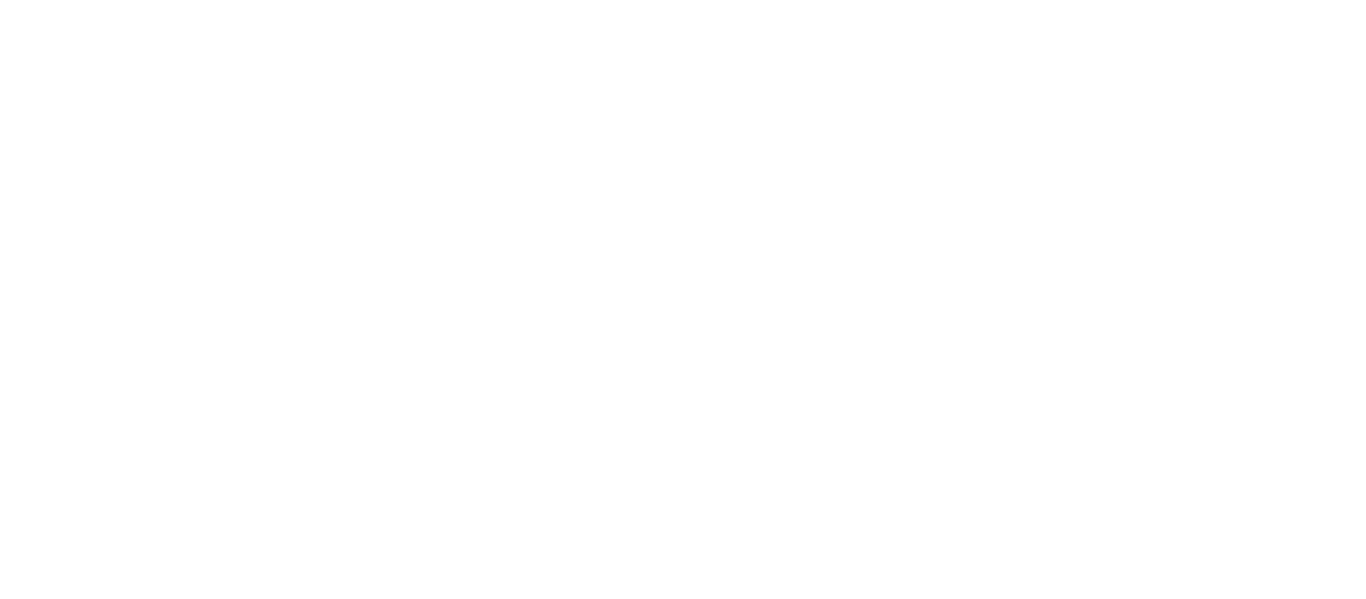 scroll, scrollTop: 0, scrollLeft: 0, axis: both 